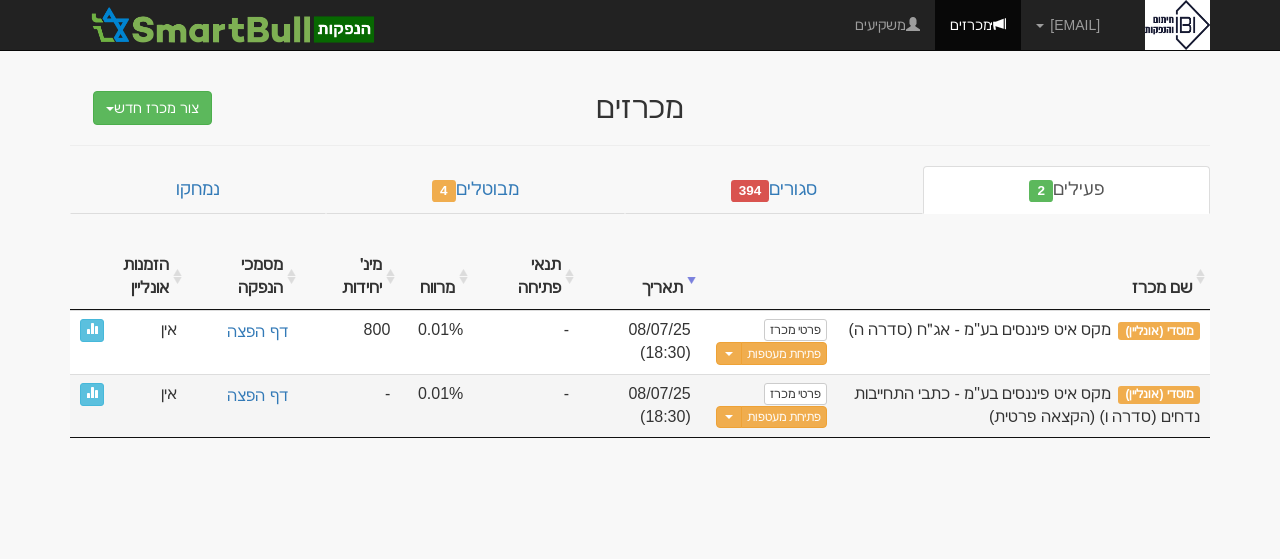 scroll, scrollTop: 0, scrollLeft: 0, axis: both 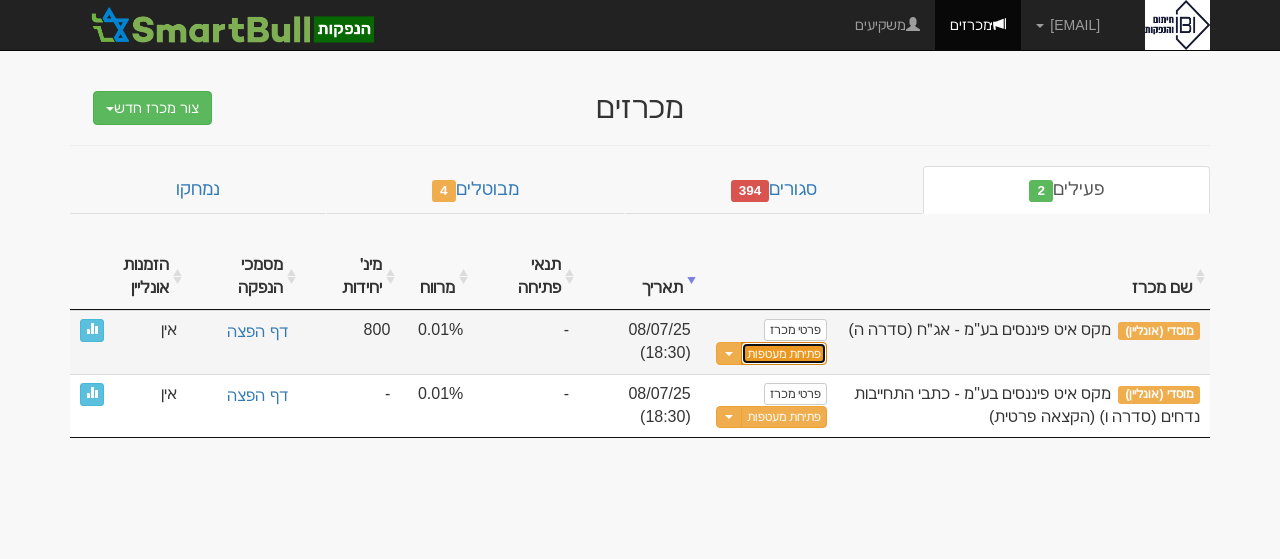 click on "פתיחת מעטפות" at bounding box center [784, 353] 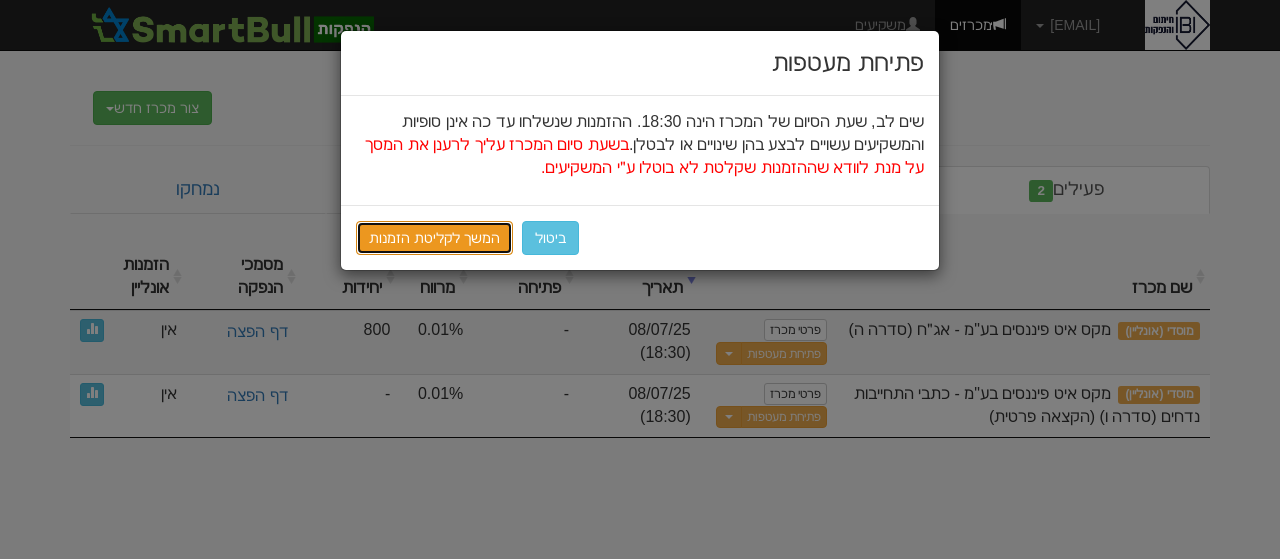 click on "המשך לקליטת הזמנות" at bounding box center (434, 238) 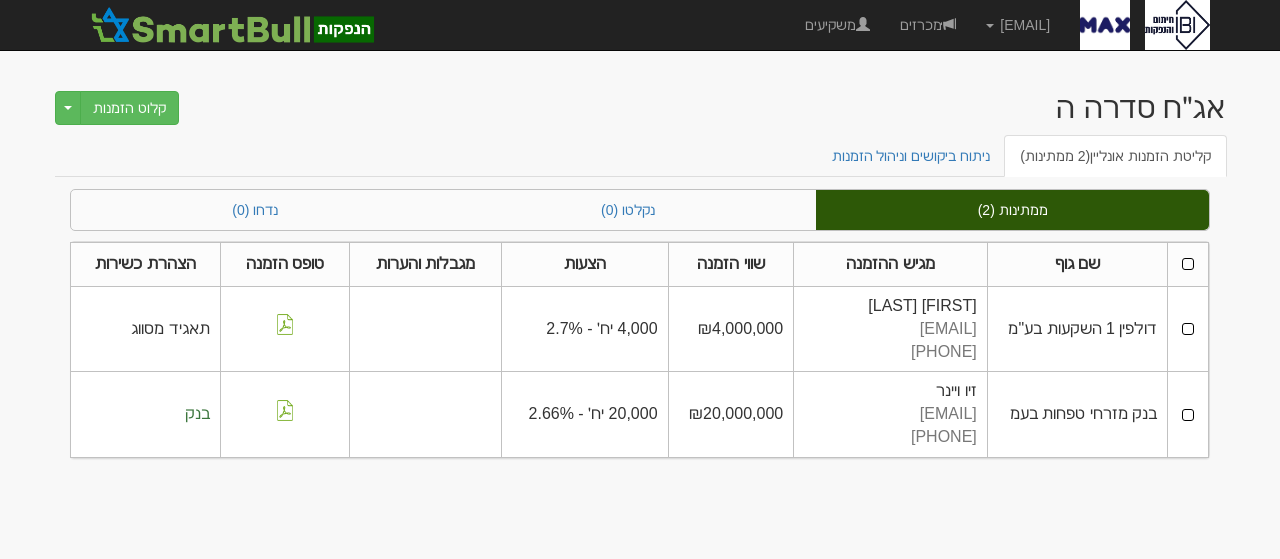 scroll, scrollTop: 0, scrollLeft: 0, axis: both 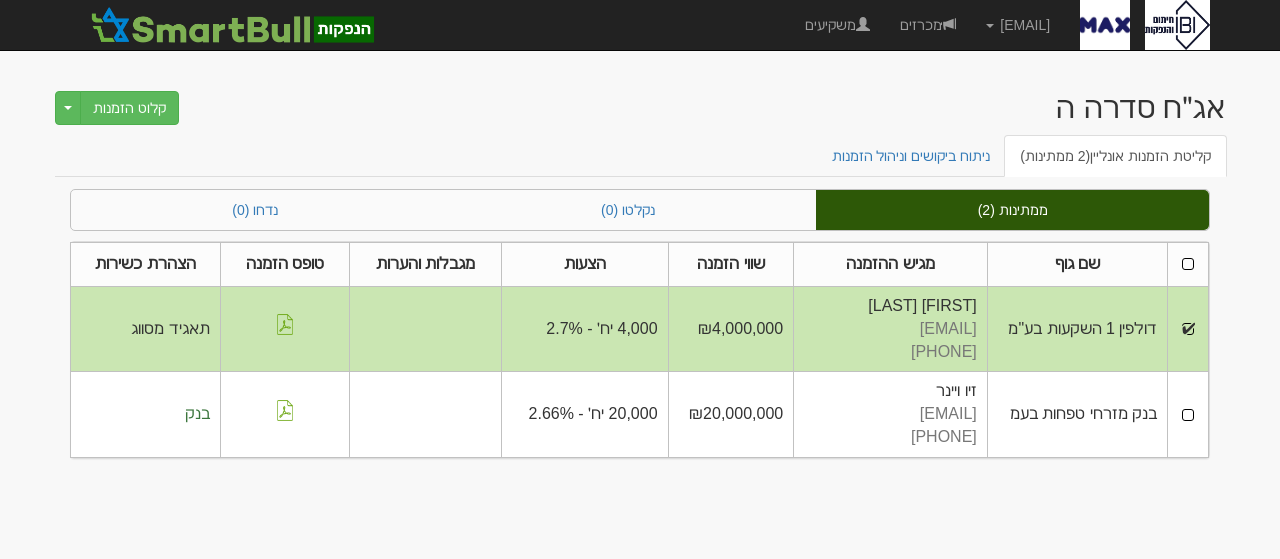 click at bounding box center [1188, 415] 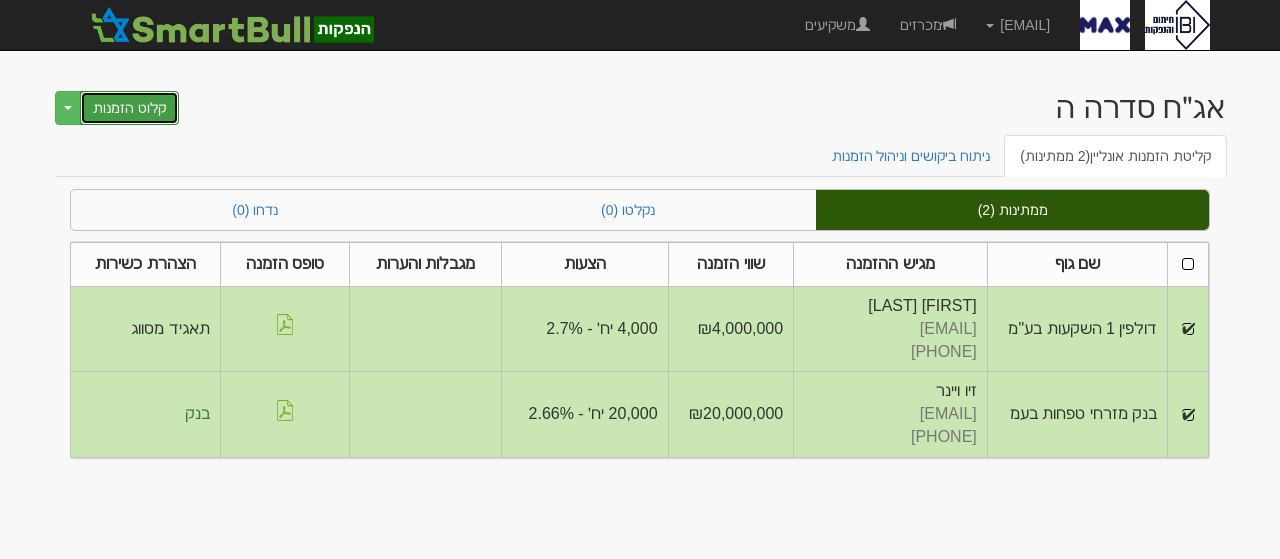 click on "קלוט הזמנות" at bounding box center [129, 108] 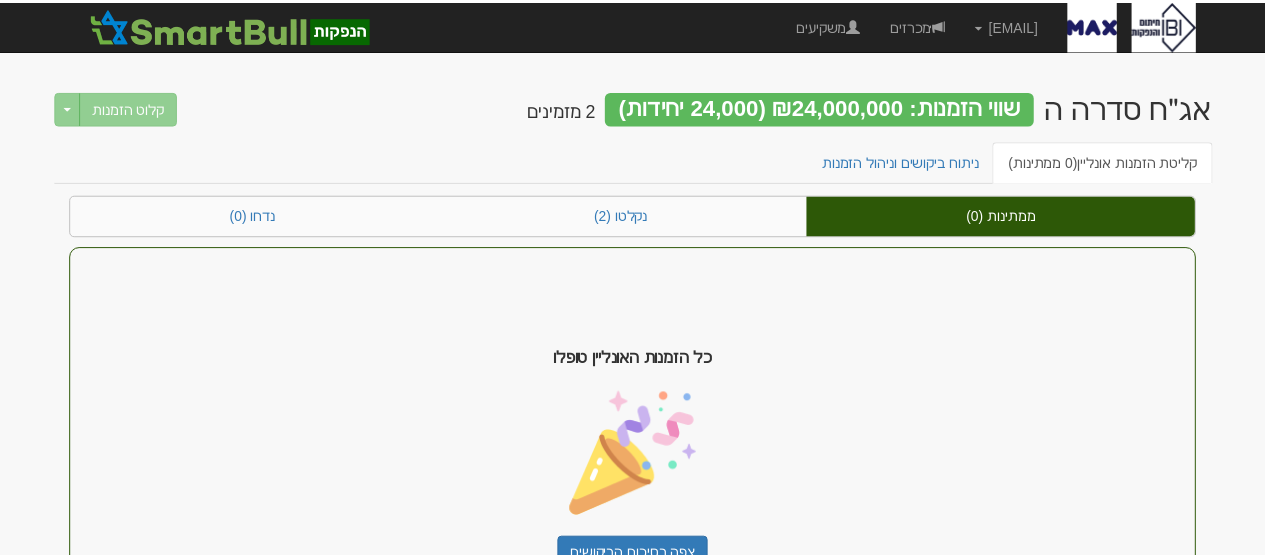 scroll, scrollTop: 0, scrollLeft: 0, axis: both 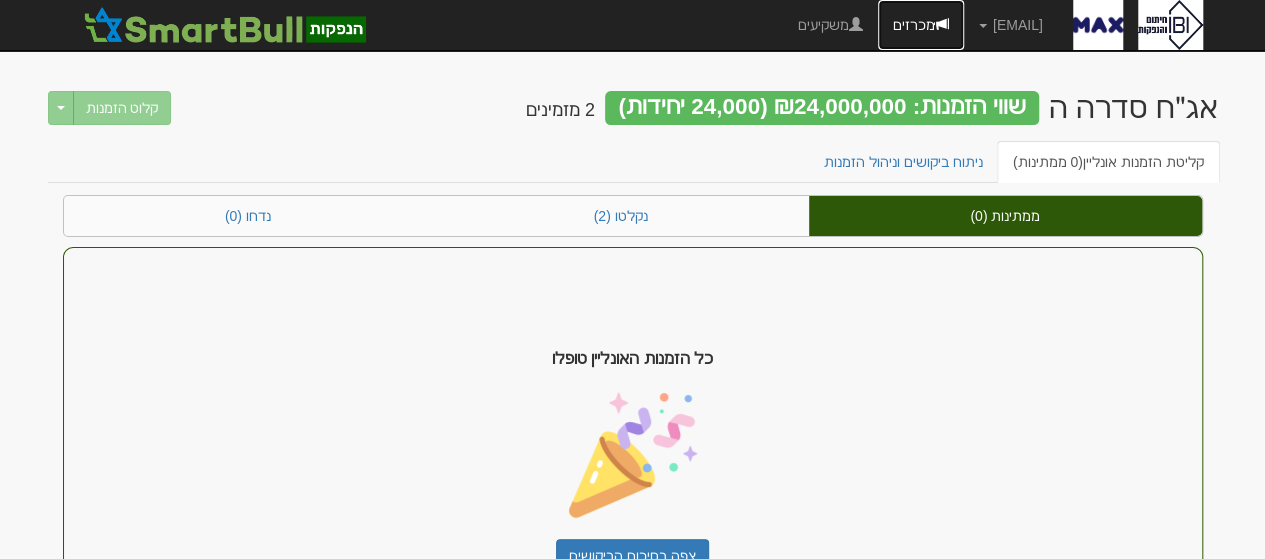 click on "מכרזים" at bounding box center [921, 25] 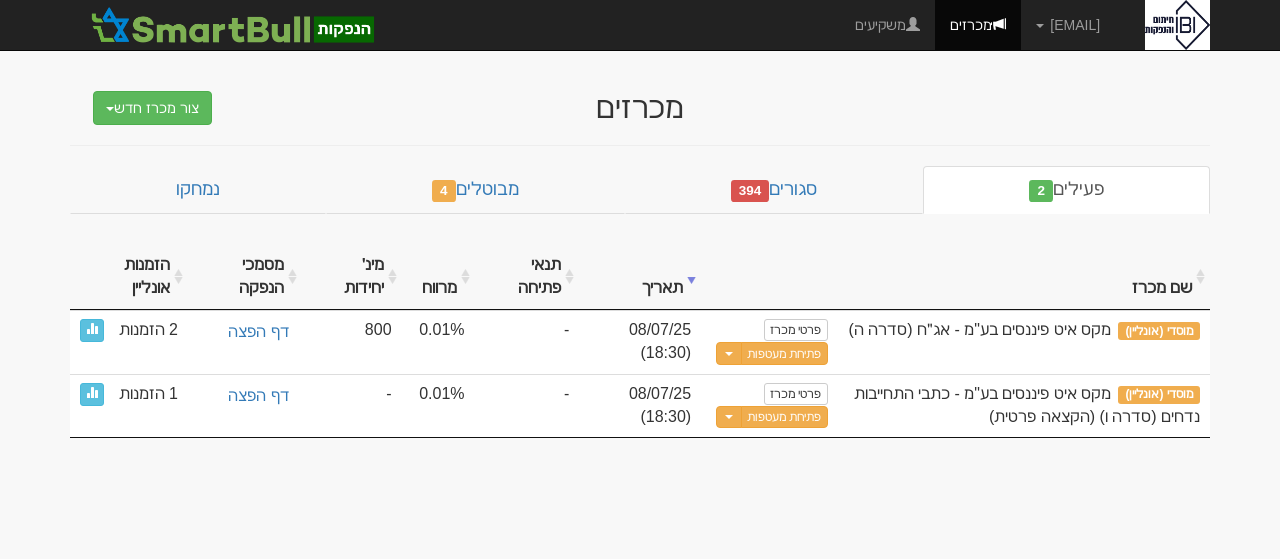 scroll, scrollTop: 0, scrollLeft: 0, axis: both 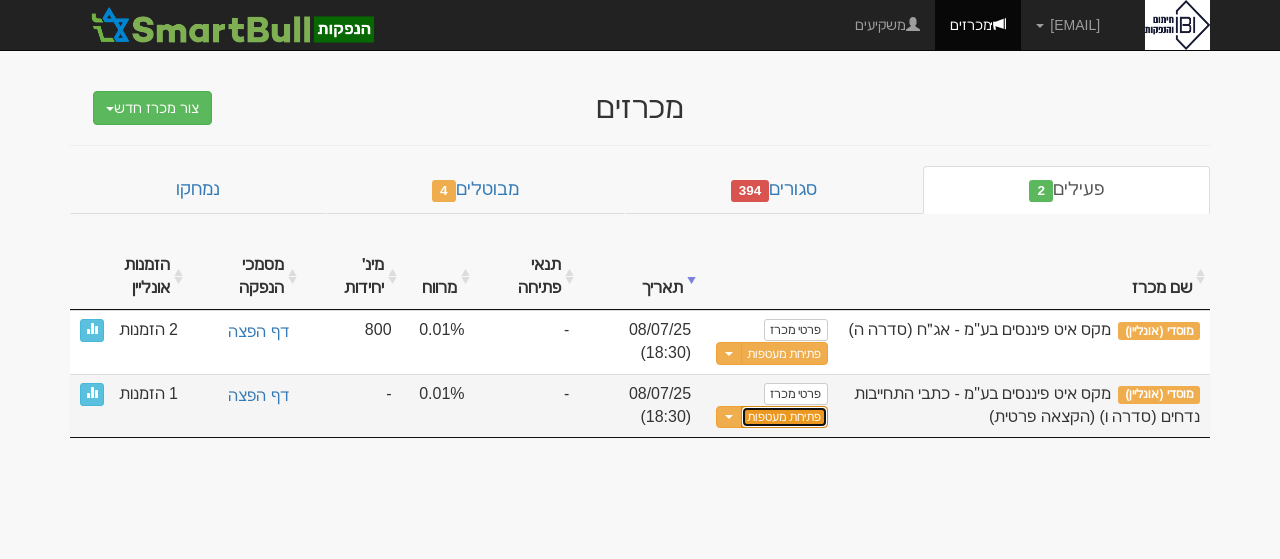 click on "פתיחת מעטפות" at bounding box center (784, 417) 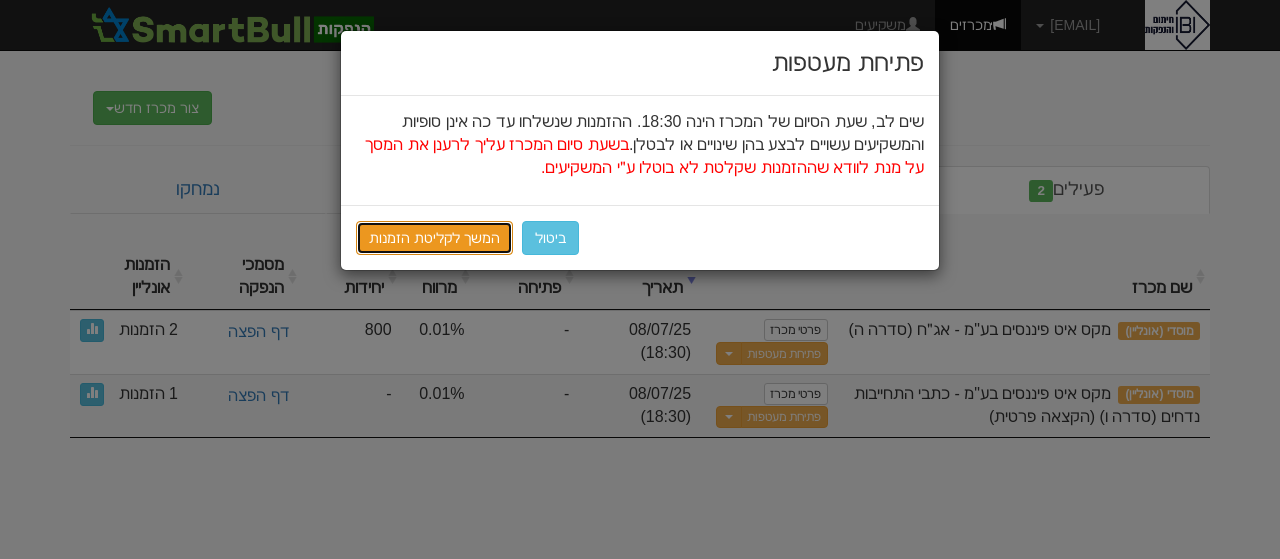 click on "המשך לקליטת הזמנות" at bounding box center [434, 238] 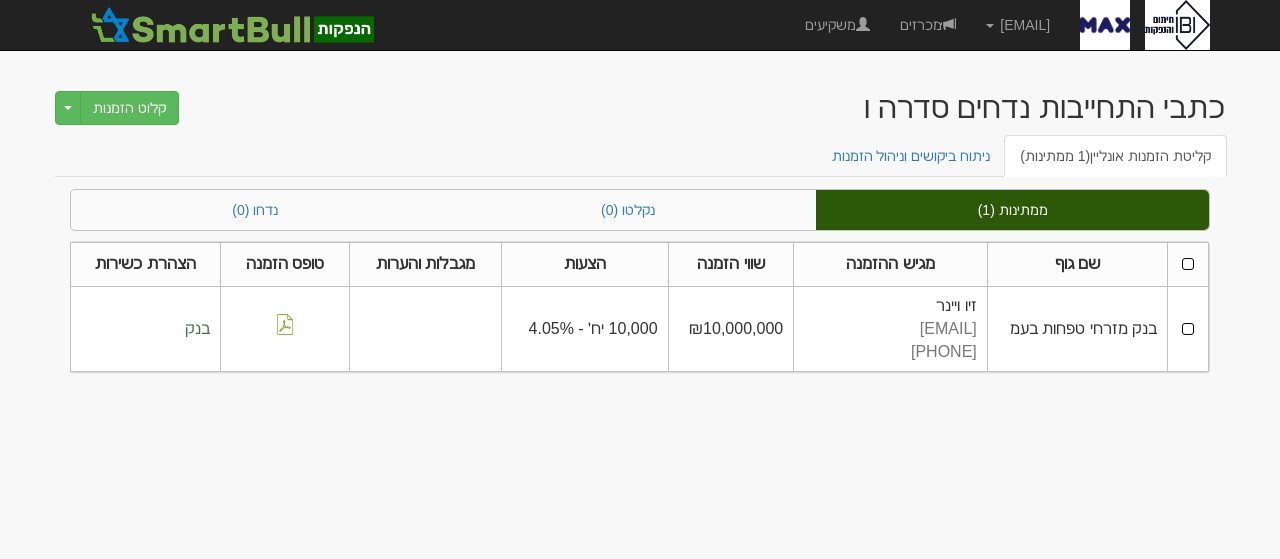 scroll, scrollTop: 0, scrollLeft: 0, axis: both 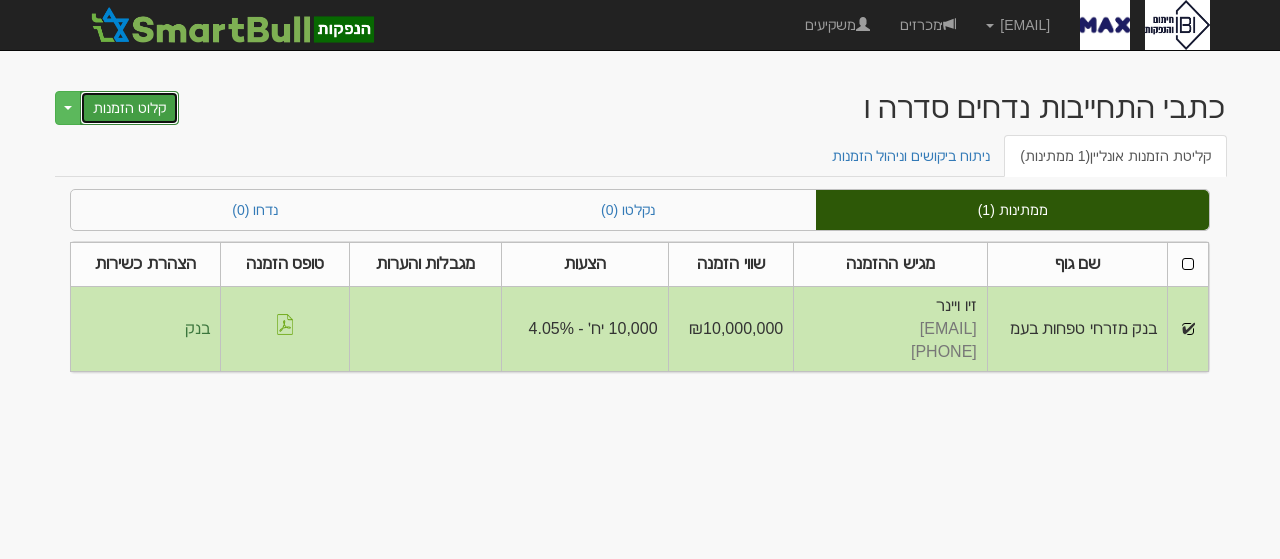 click on "קלוט הזמנות" at bounding box center (129, 108) 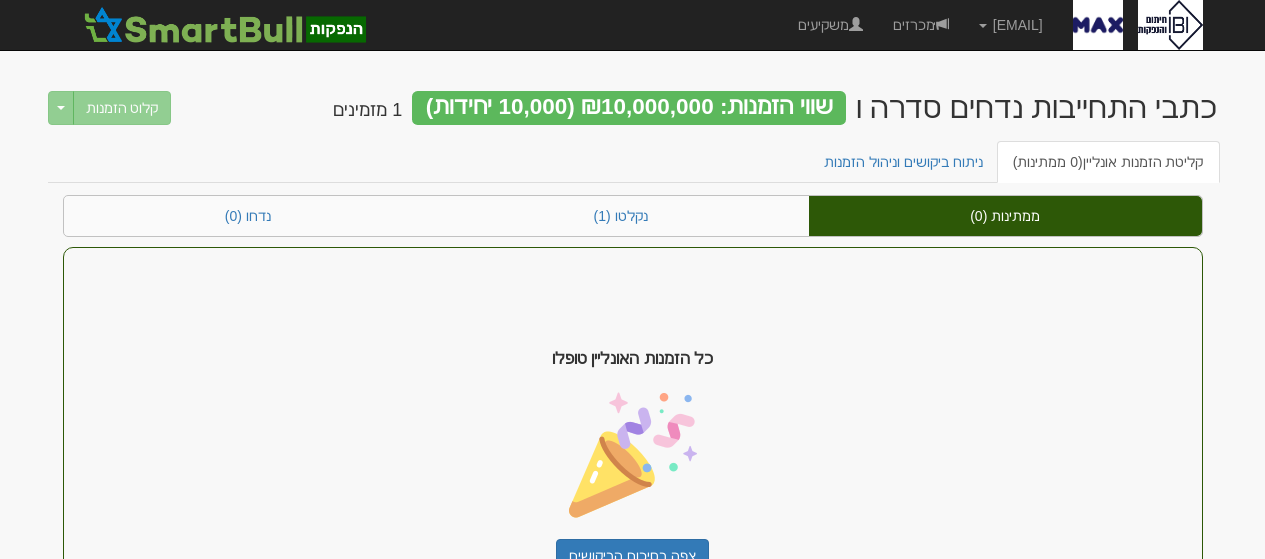 scroll, scrollTop: 0, scrollLeft: 0, axis: both 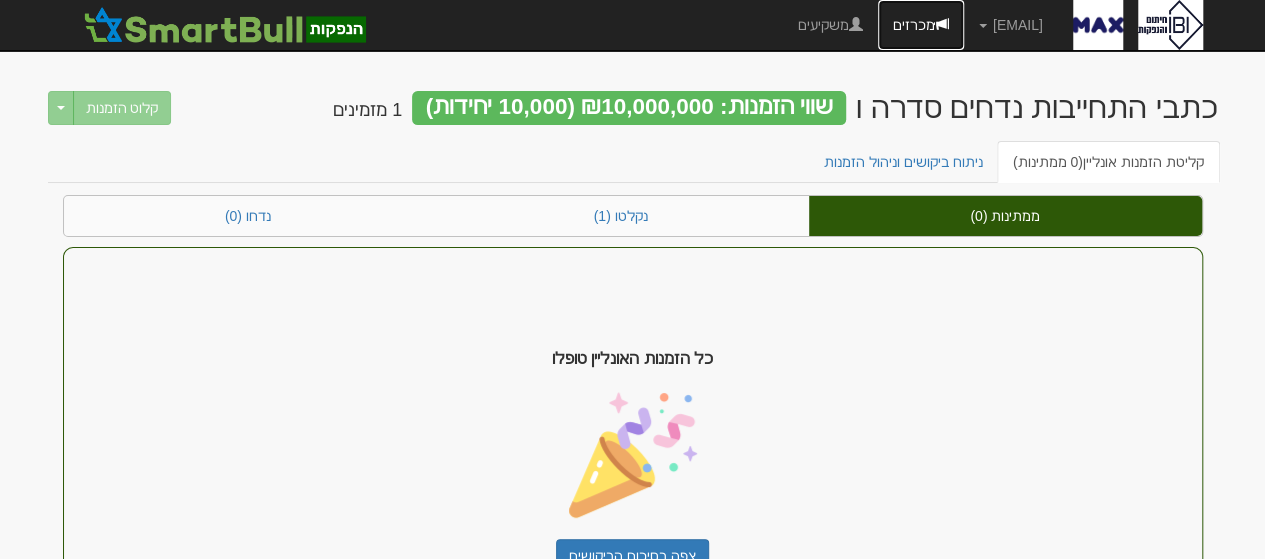 click on "מכרזים" at bounding box center (921, 25) 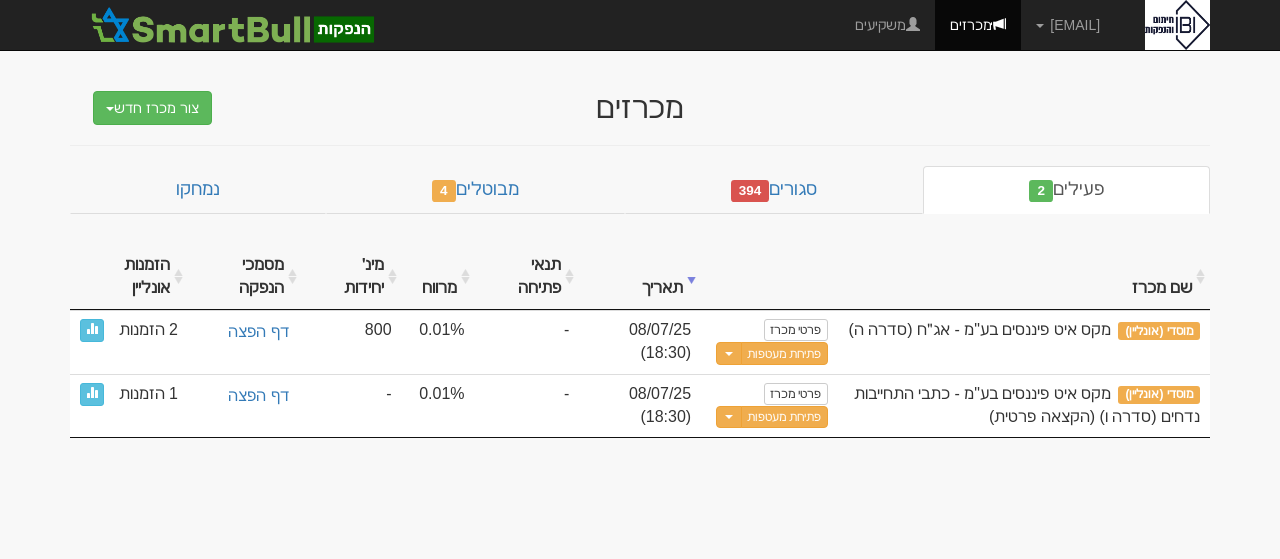 scroll, scrollTop: 0, scrollLeft: 0, axis: both 